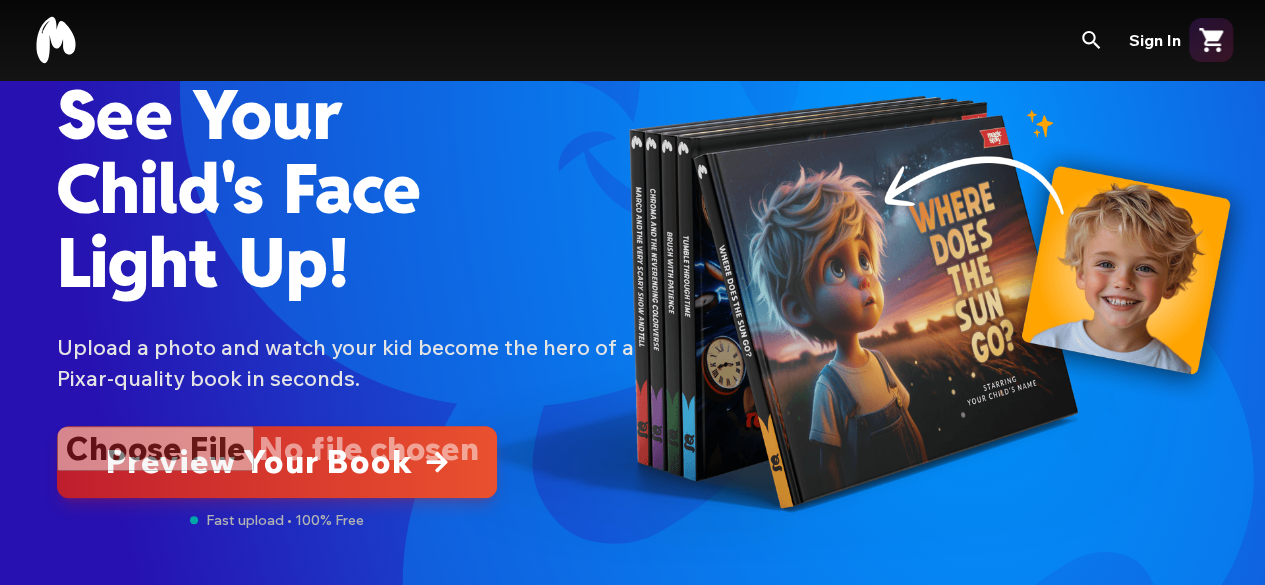 scroll, scrollTop: 100, scrollLeft: 0, axis: vertical 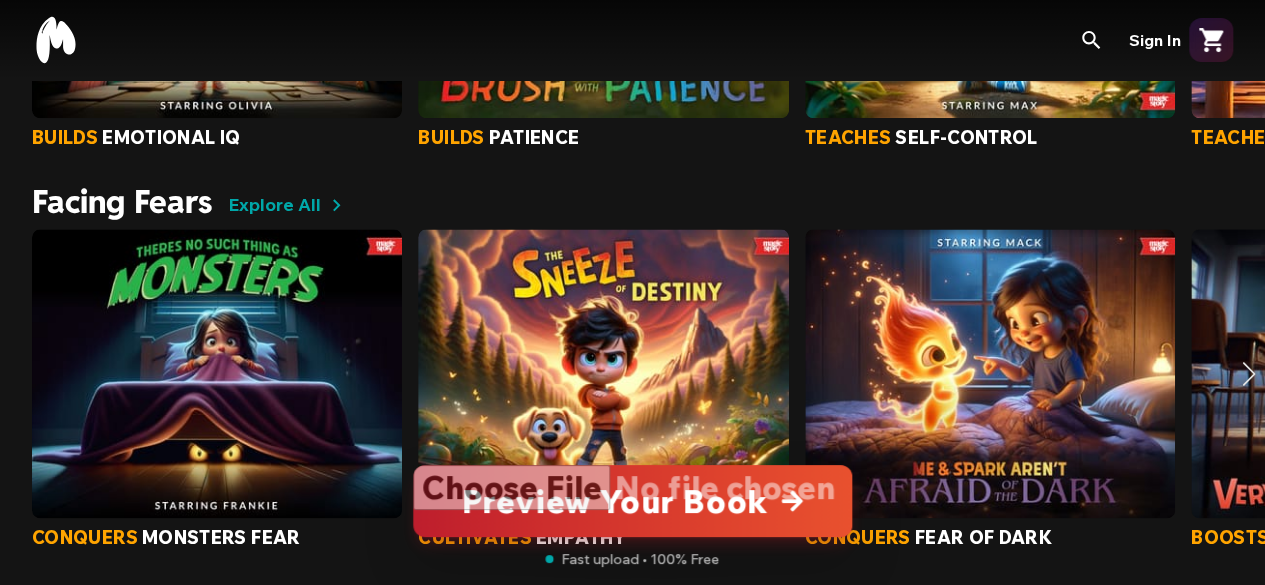click at bounding box center (603, 373) 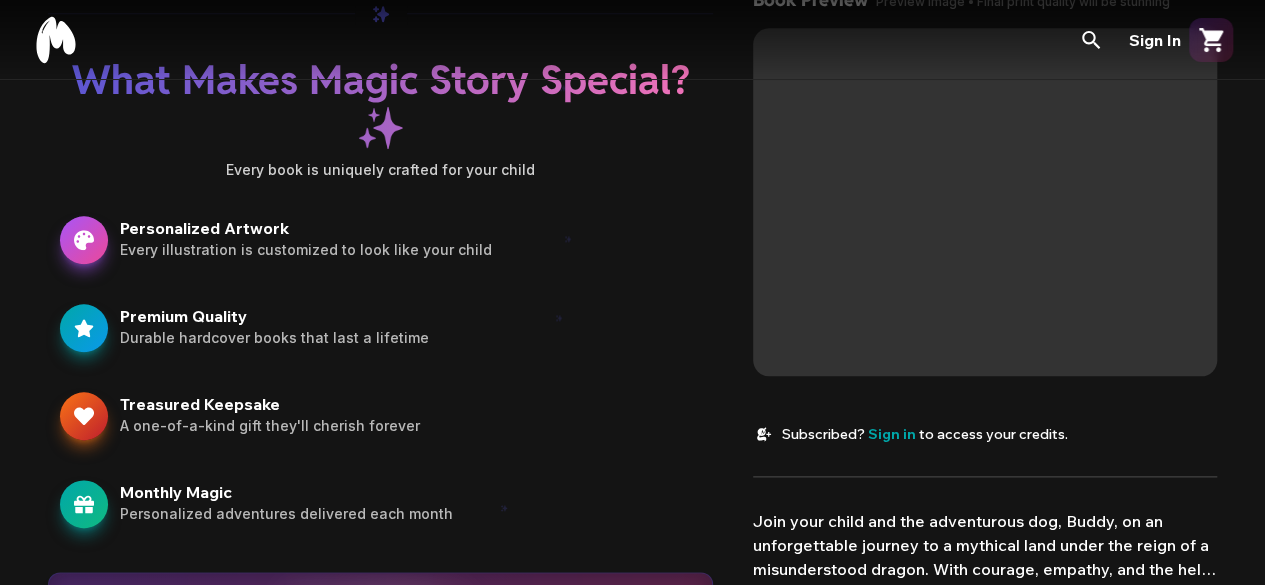 scroll, scrollTop: 0, scrollLeft: 0, axis: both 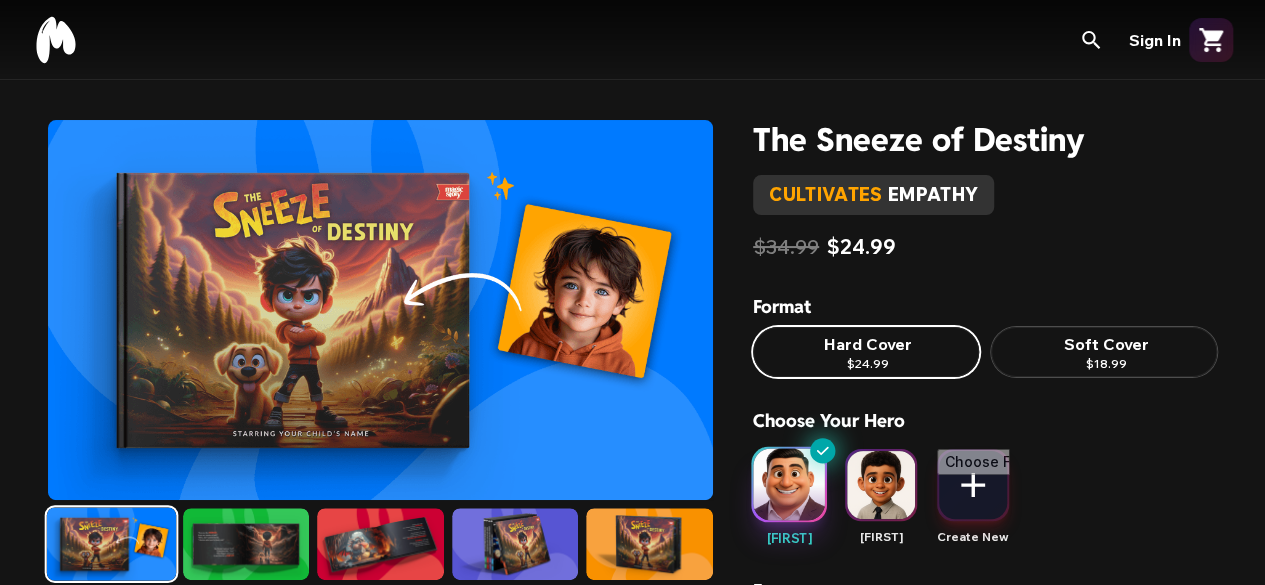 click at bounding box center [881, 485] 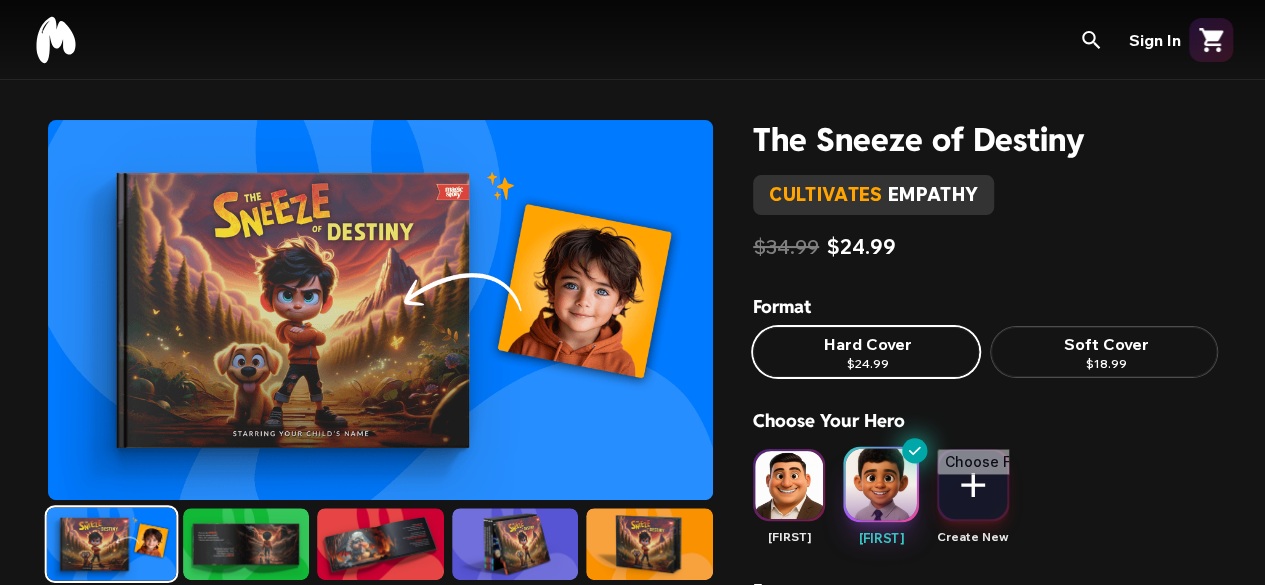 click at bounding box center (789, 485) 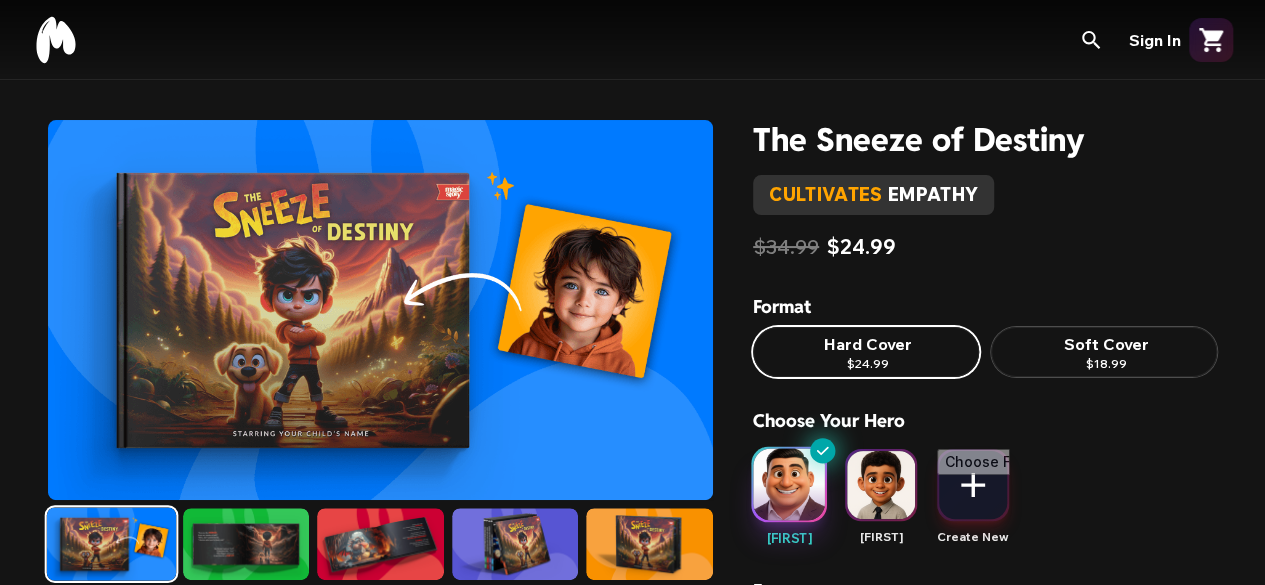 click at bounding box center (881, 485) 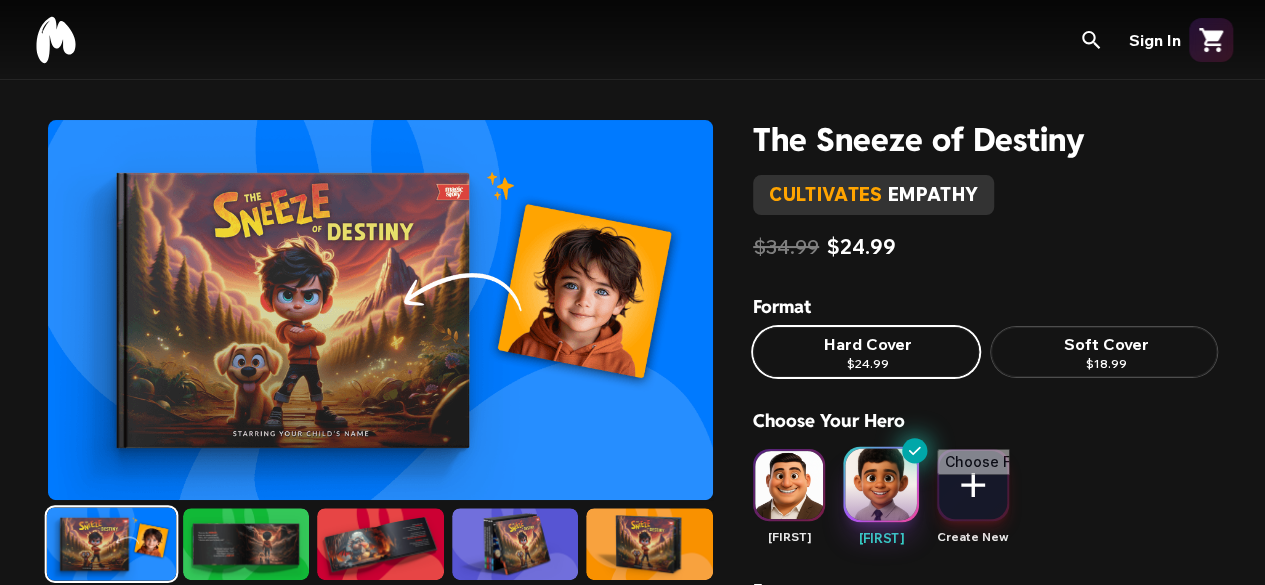 click at bounding box center (789, 485) 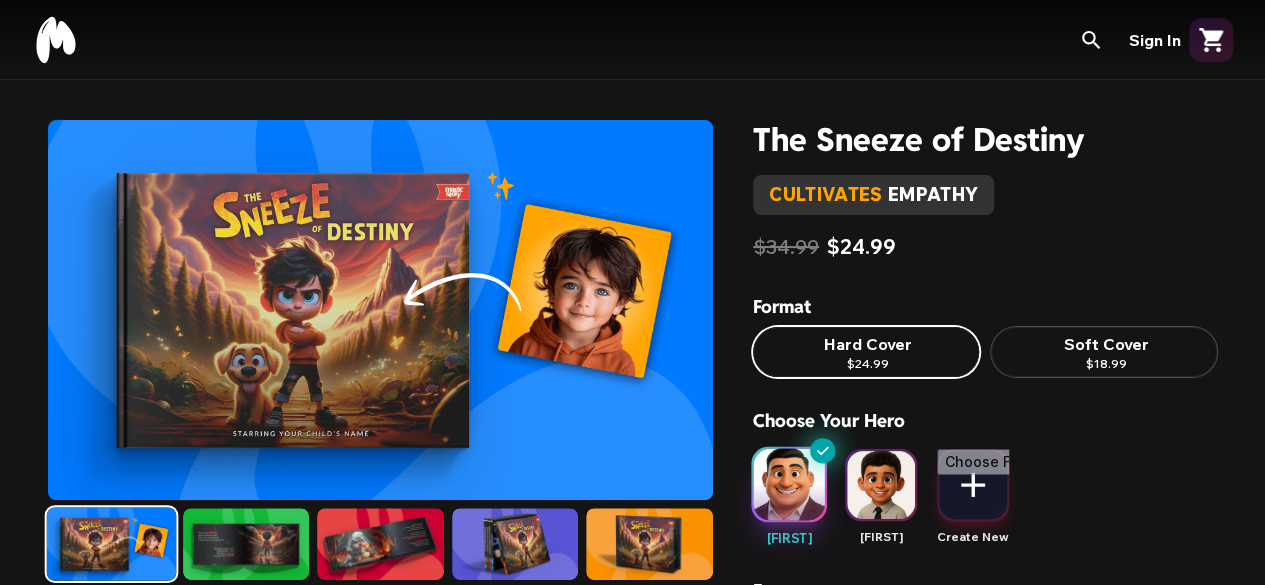 click at bounding box center [881, 485] 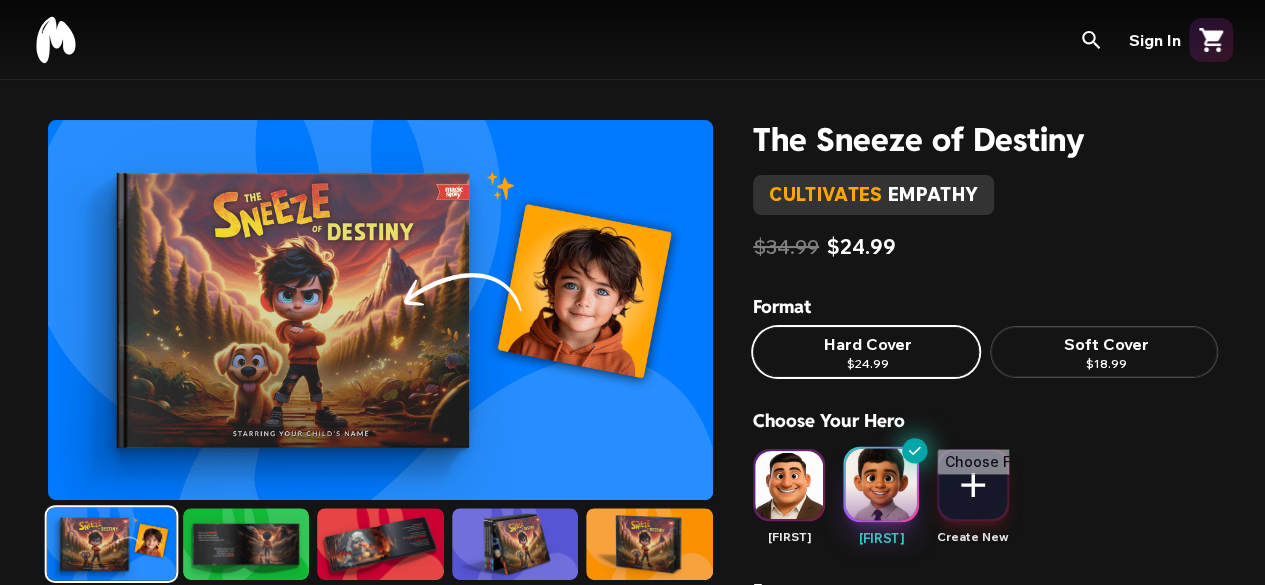 click at bounding box center [789, 485] 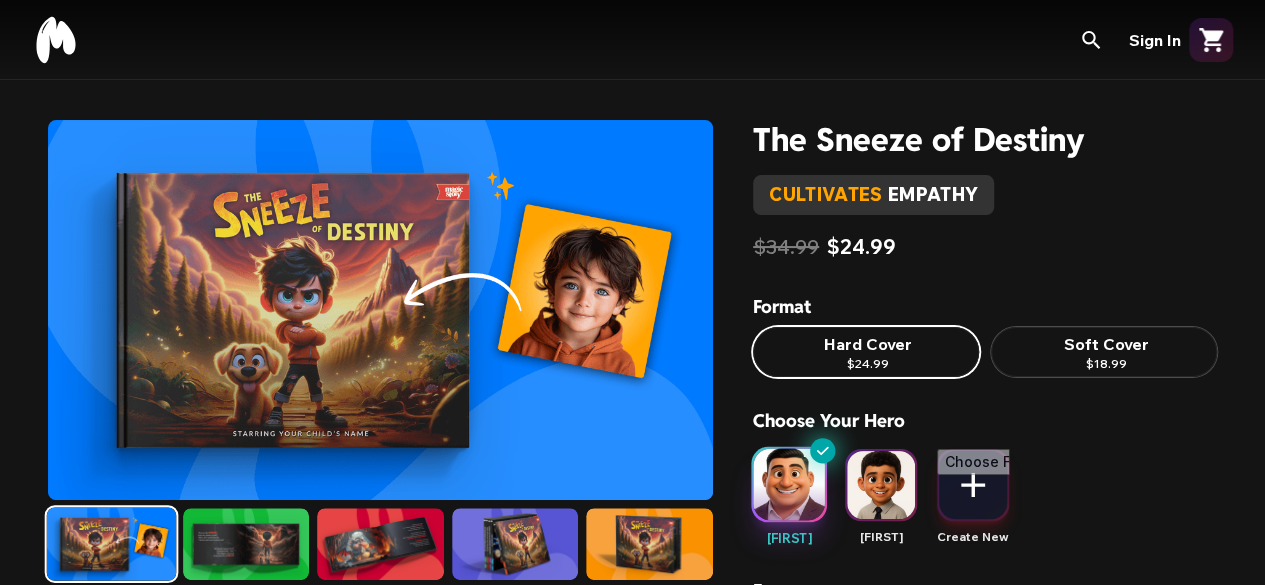 click at bounding box center (881, 485) 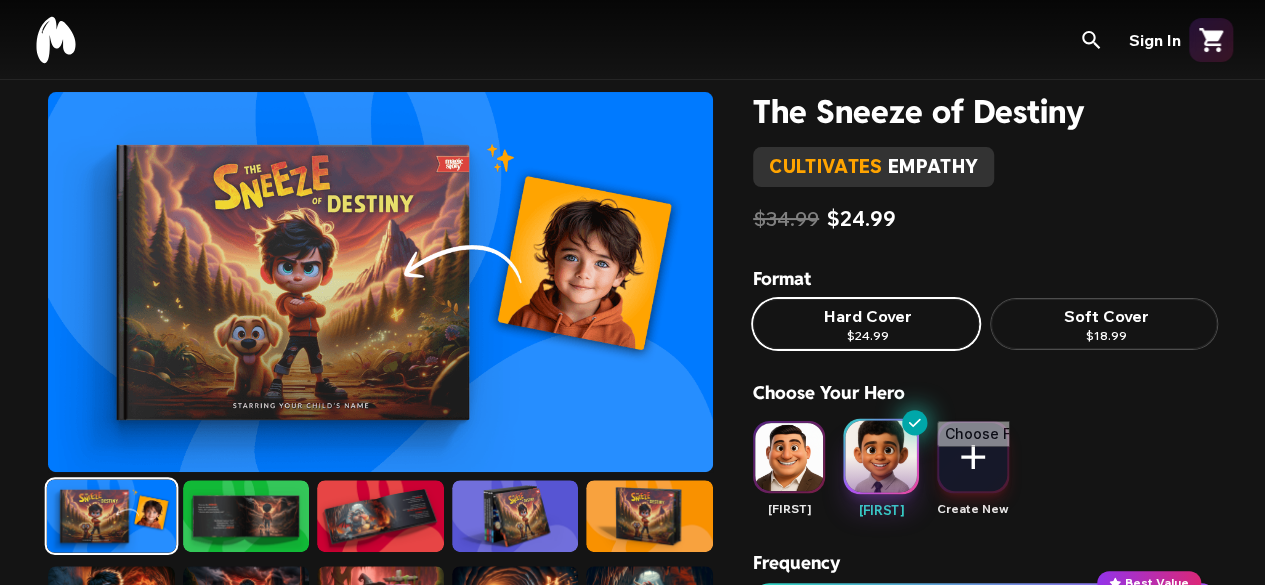 scroll, scrollTop: 0, scrollLeft: 0, axis: both 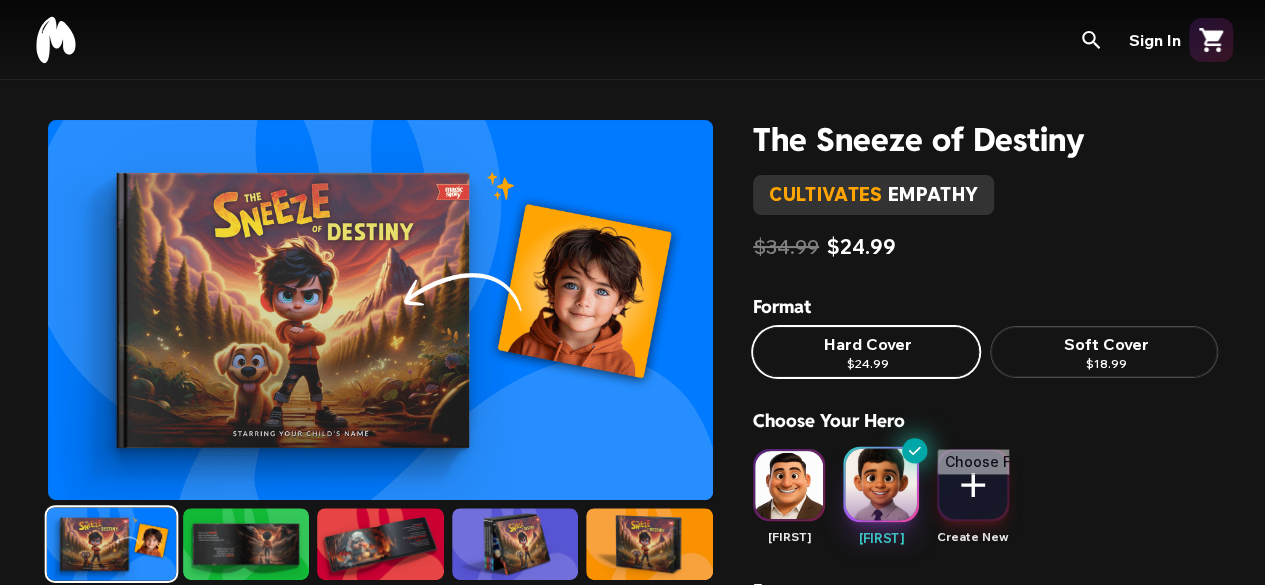 click 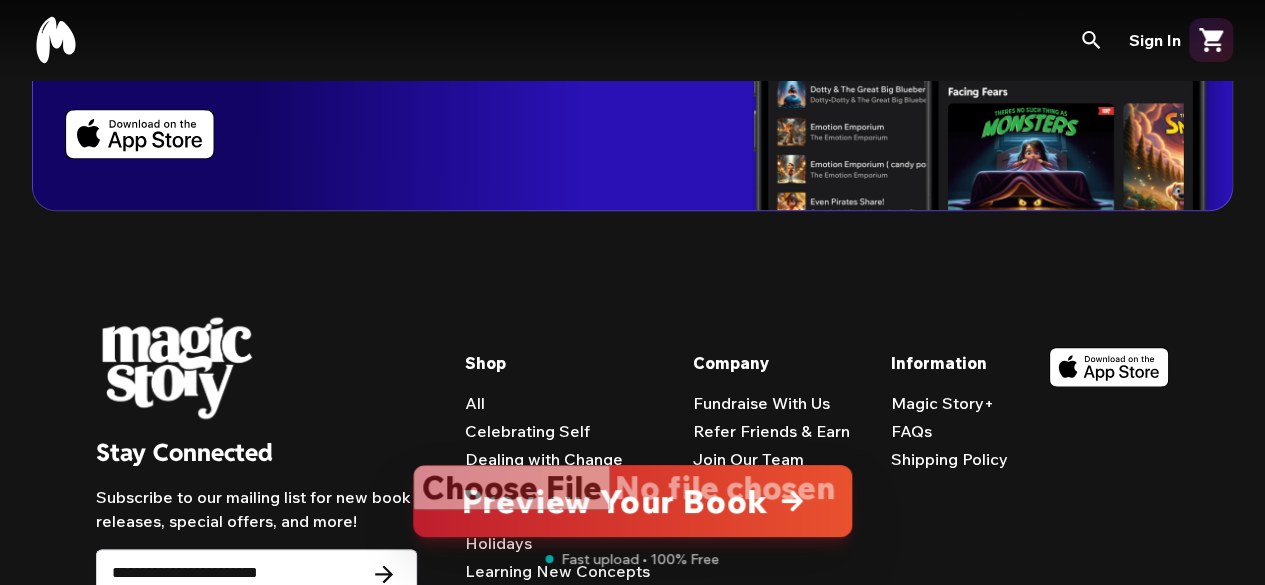scroll, scrollTop: 4974, scrollLeft: 0, axis: vertical 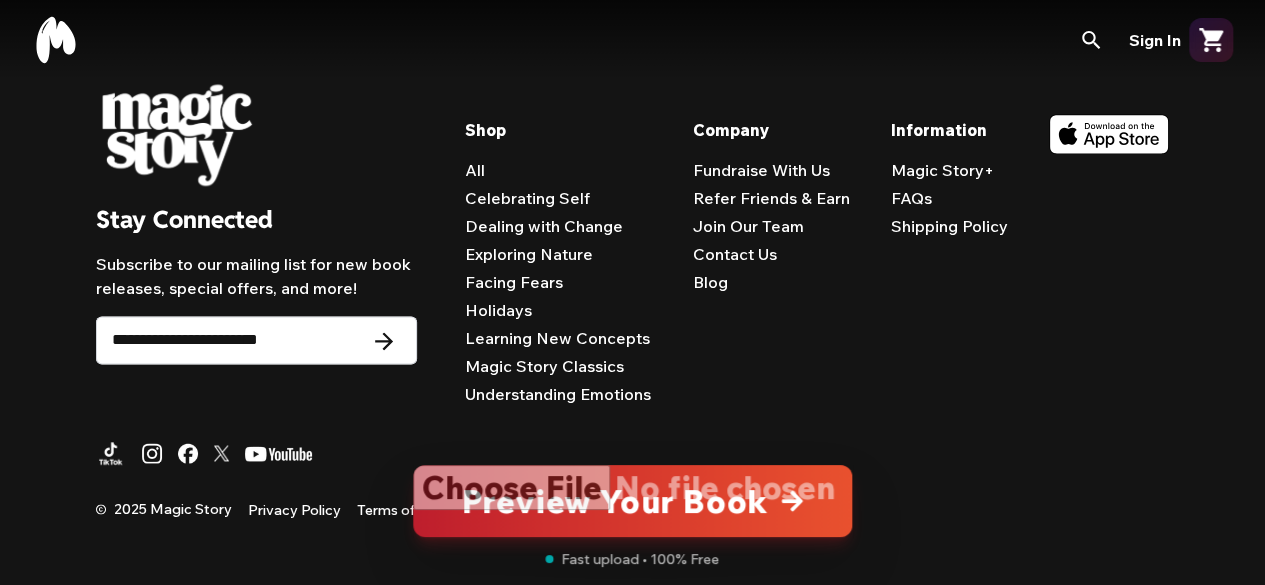 click on "Magic Story+" at bounding box center [942, 170] 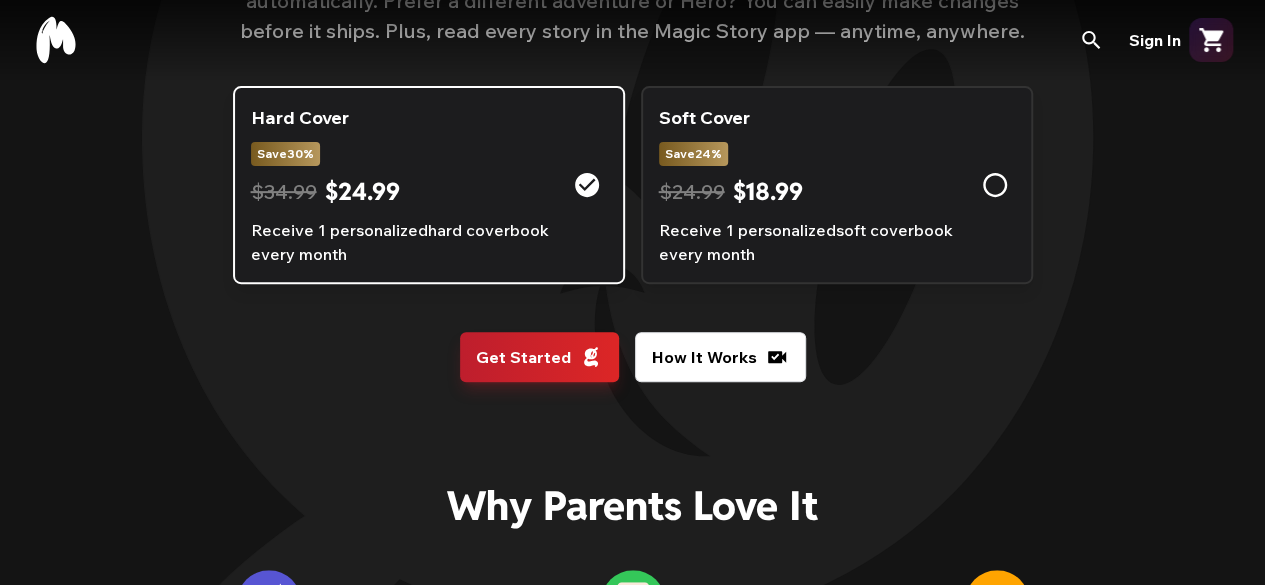 scroll, scrollTop: 400, scrollLeft: 0, axis: vertical 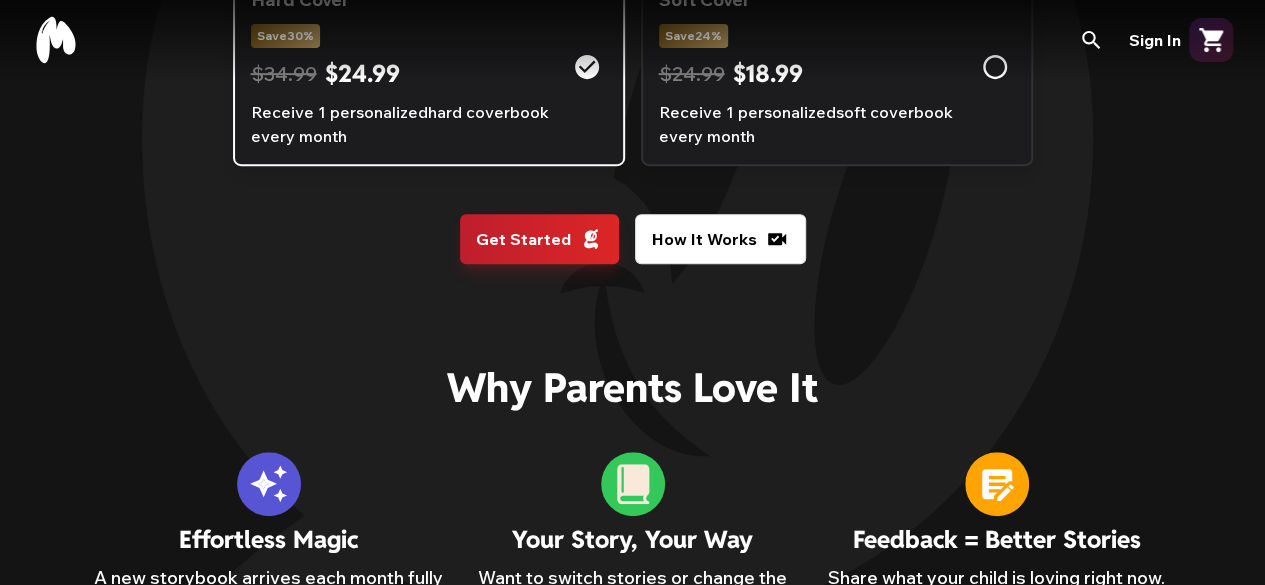 click 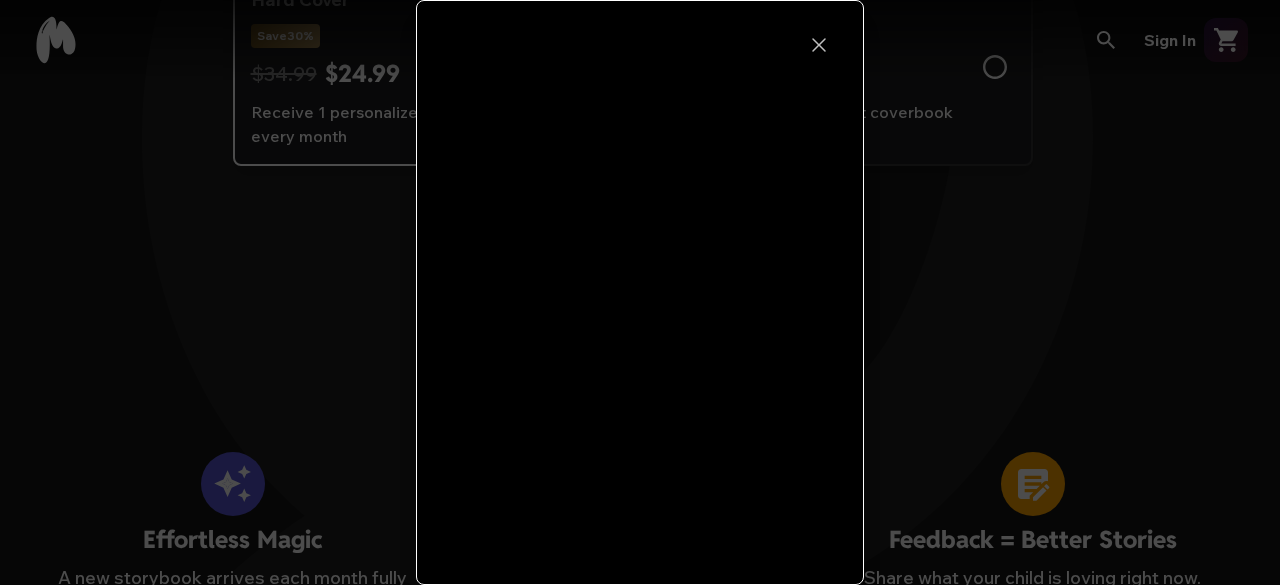 type 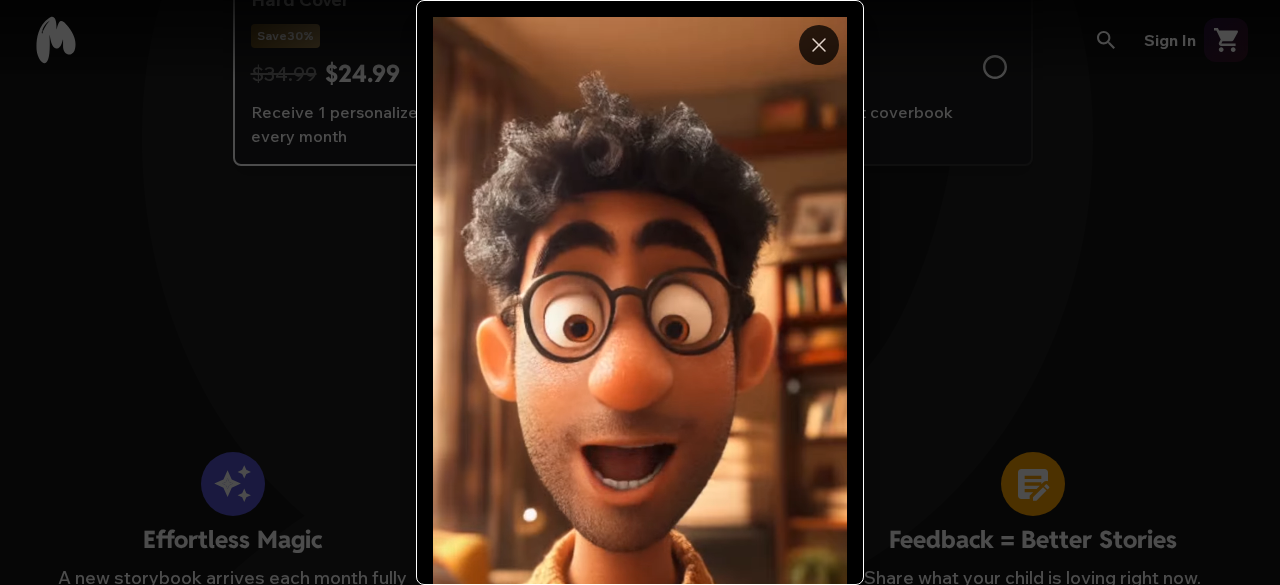 drag, startPoint x: 1020, startPoint y: 263, endPoint x: 979, endPoint y: 274, distance: 42.44997 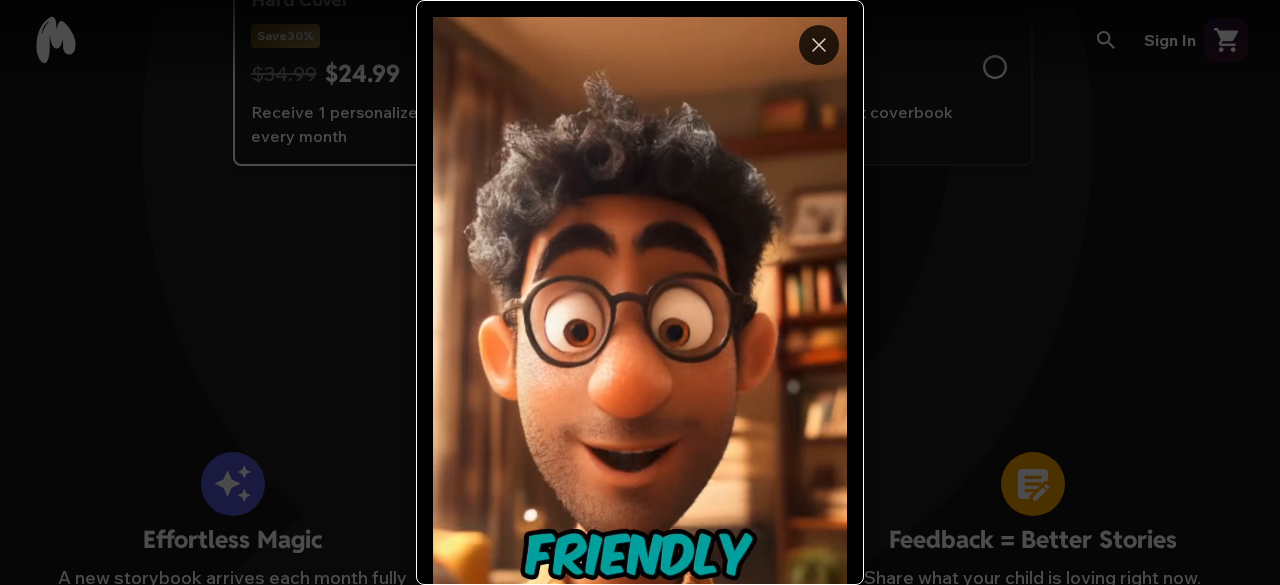 click at bounding box center [640, 292] 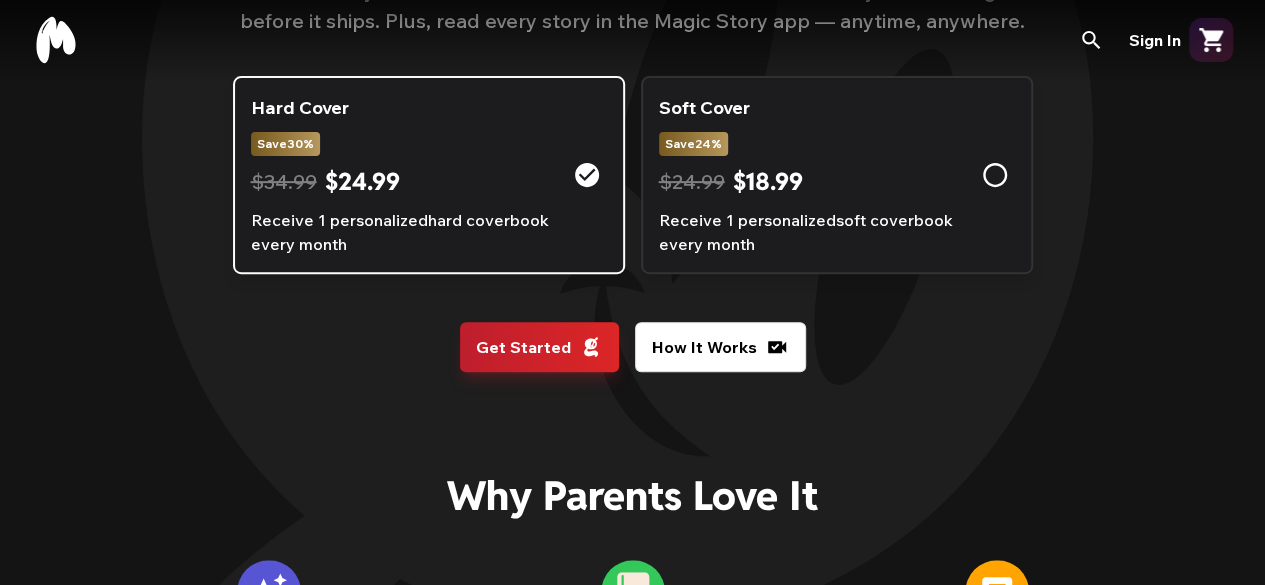 scroll, scrollTop: 300, scrollLeft: 0, axis: vertical 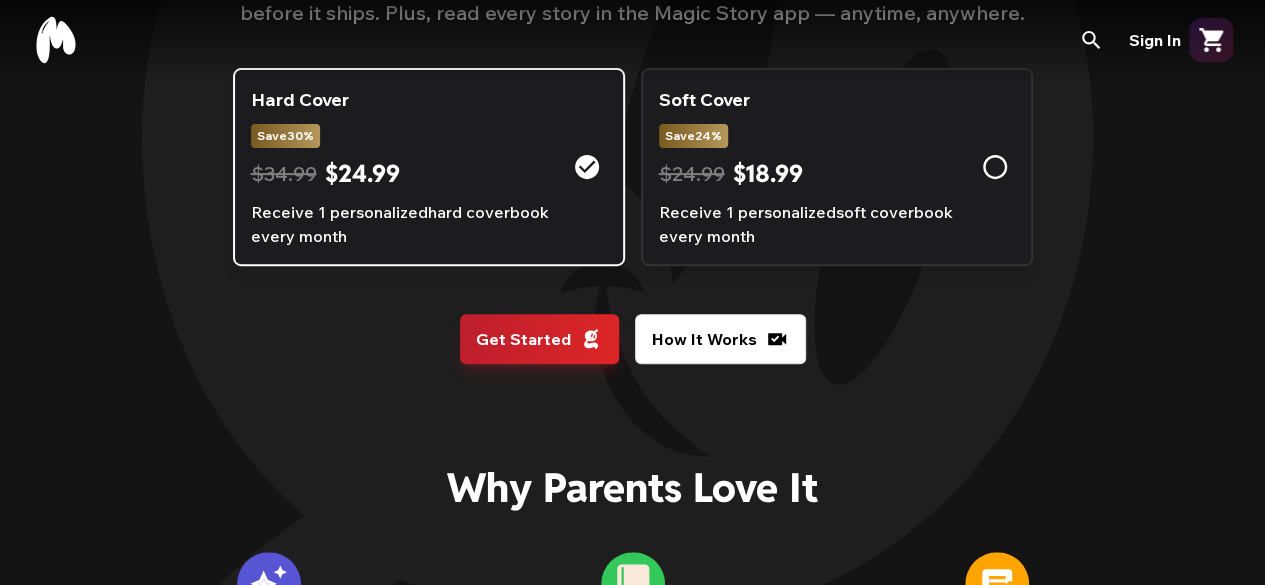 click on "How It Works" at bounding box center (720, 339) 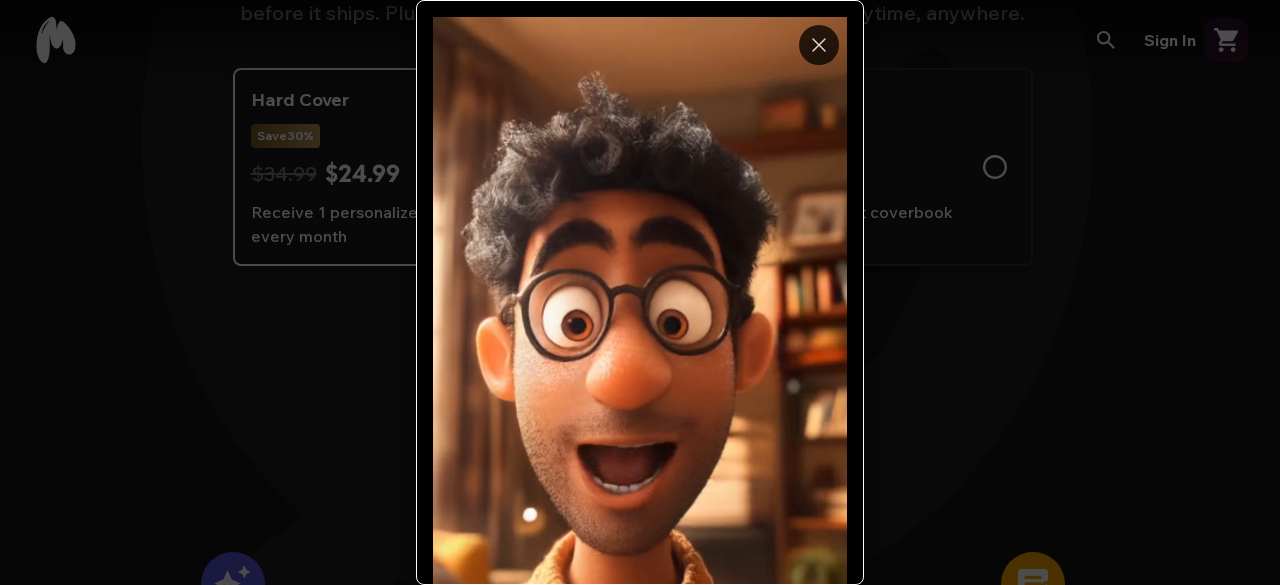 click on "Your browser does not support the video tag." at bounding box center (640, 385) 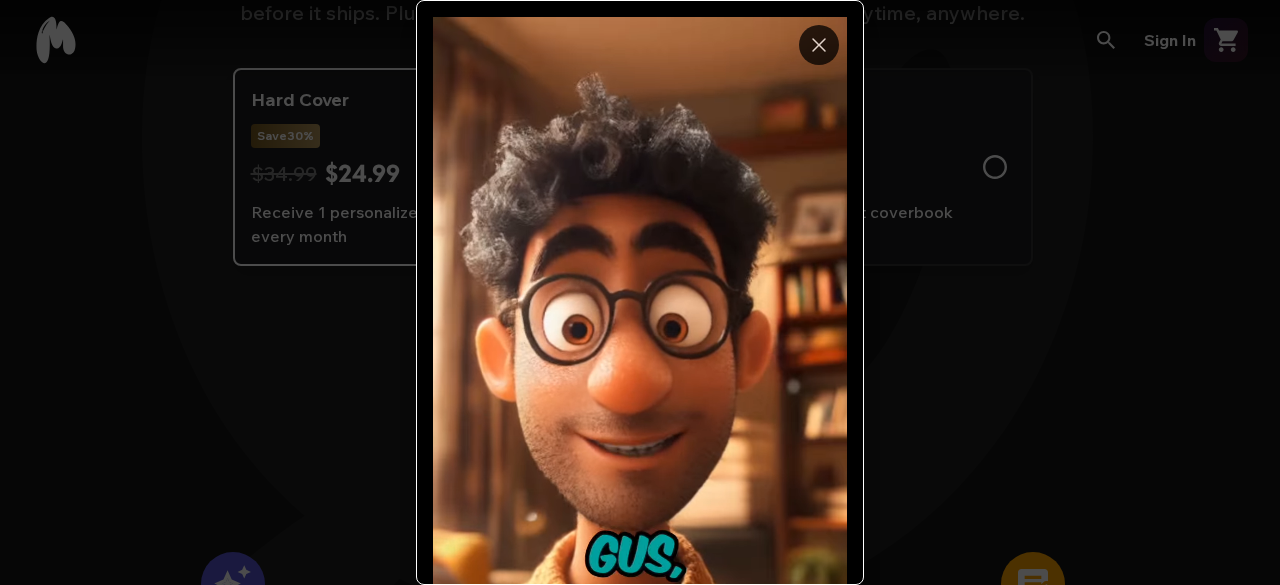 click on "Your browser does not support the video tag." at bounding box center [640, 385] 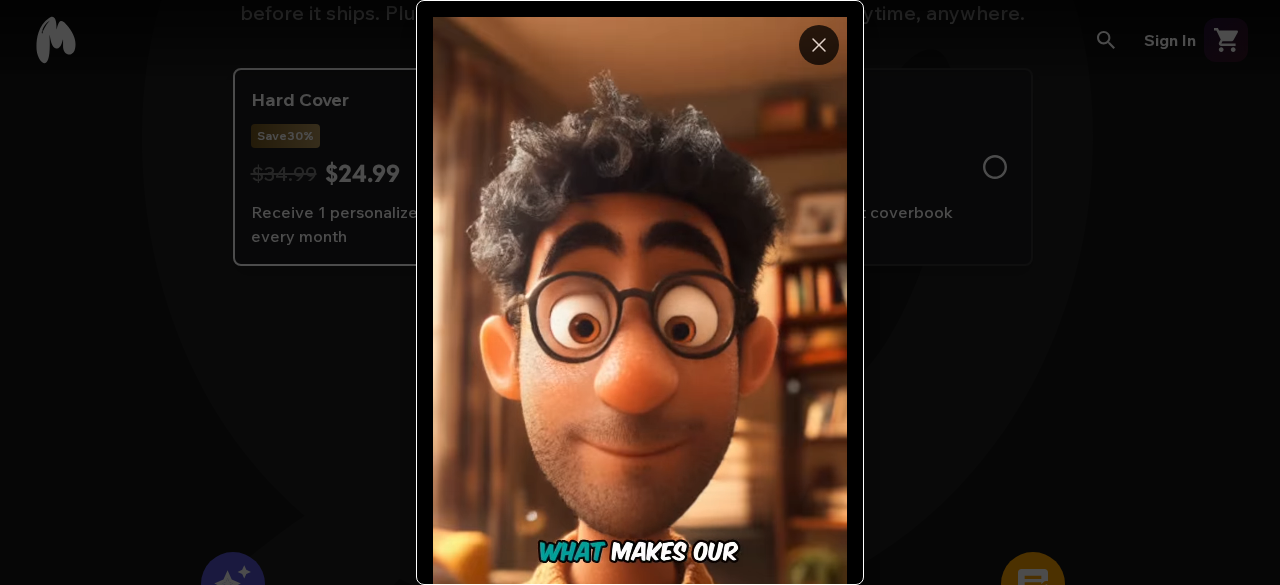 click at bounding box center (640, 292) 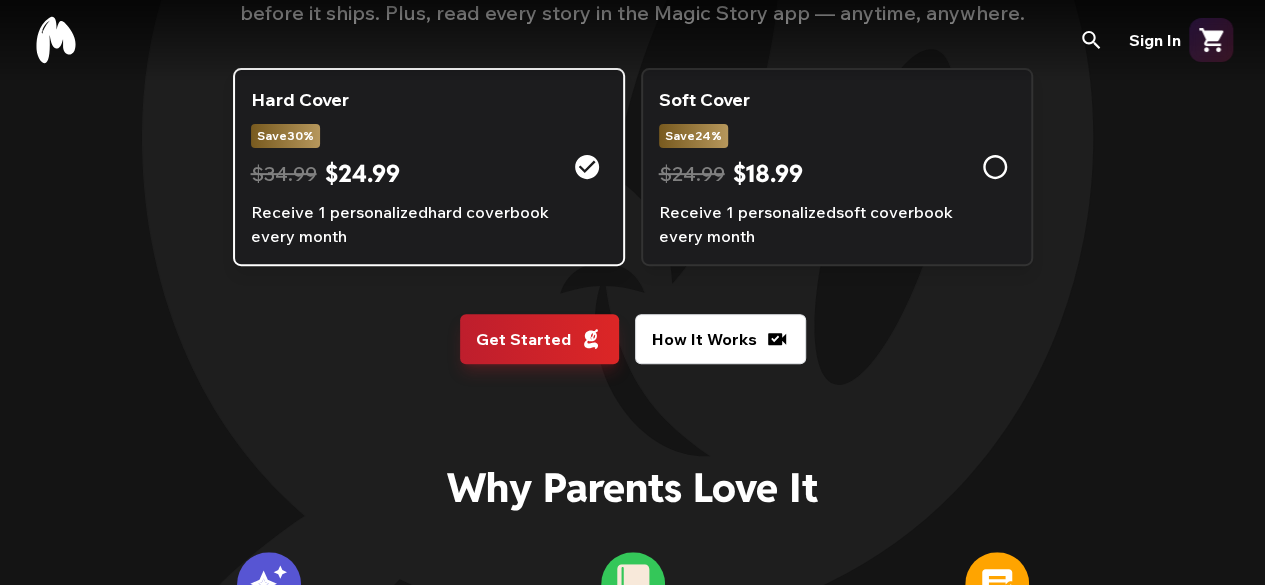 click on "Hard Cover Save  30 % $34.99 $24.99 Receive 1 personalized  hard cover  book every month Soft Cover Save  24 % $24.99 $18.99 Receive 1 personalized  soft cover  book every month" at bounding box center [632, 191] 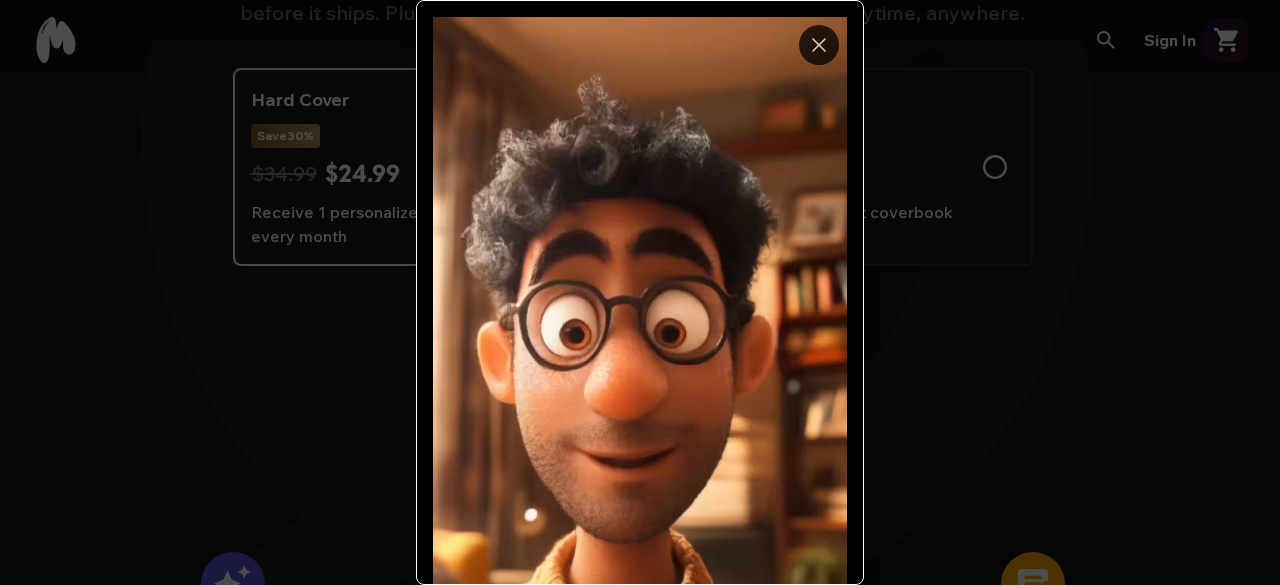 click 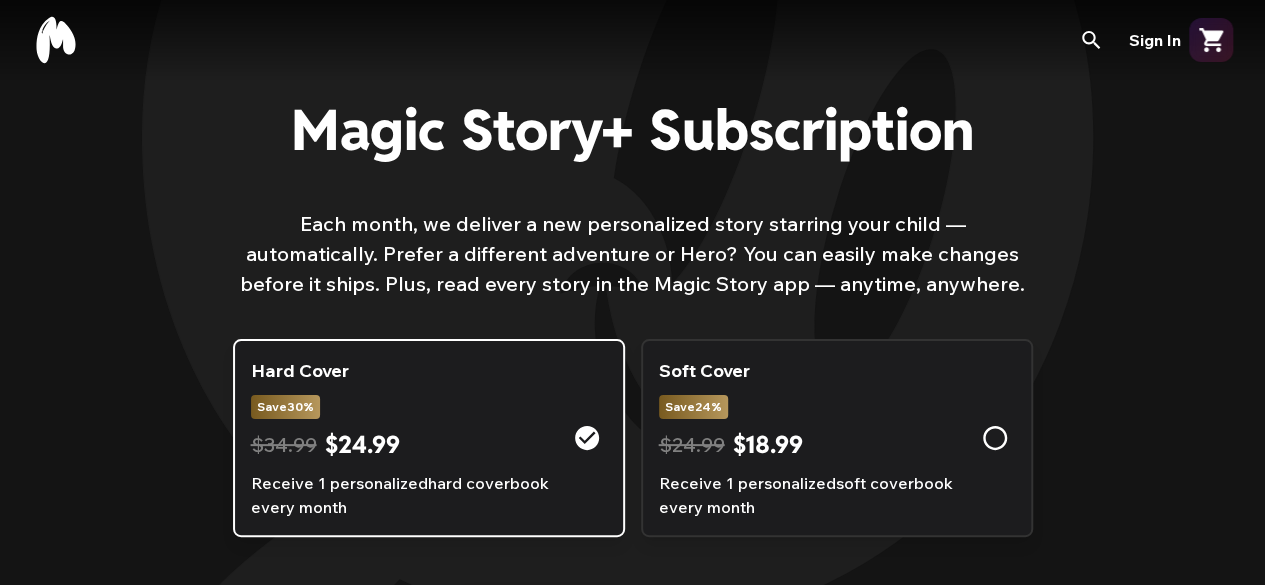 scroll, scrollTop: 0, scrollLeft: 0, axis: both 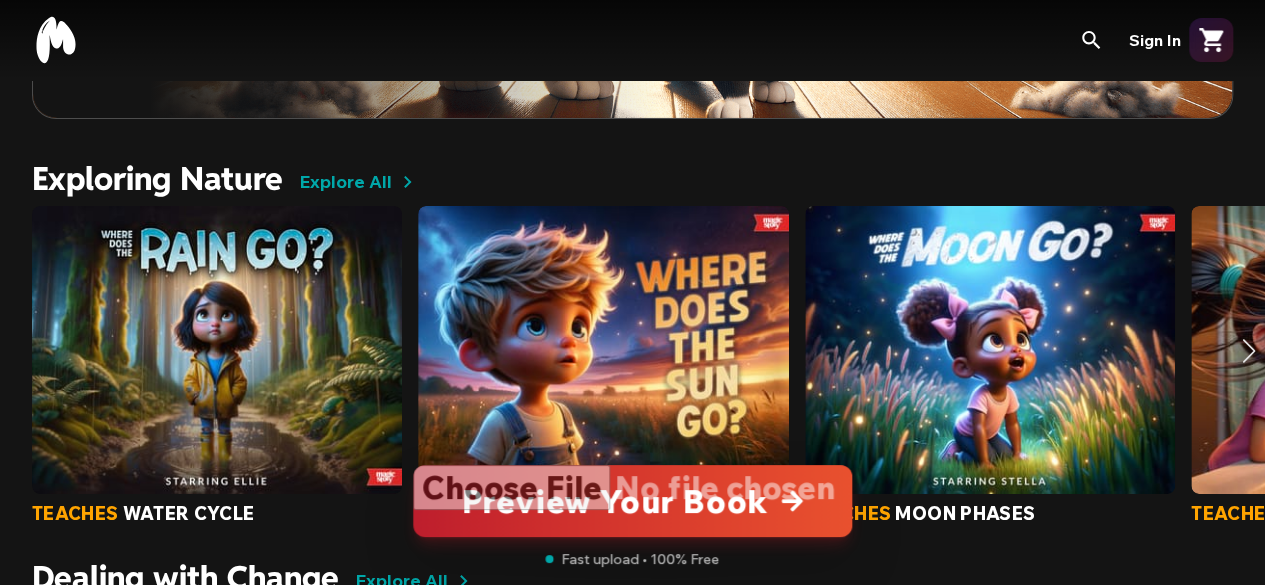 click at bounding box center (1249, 351) 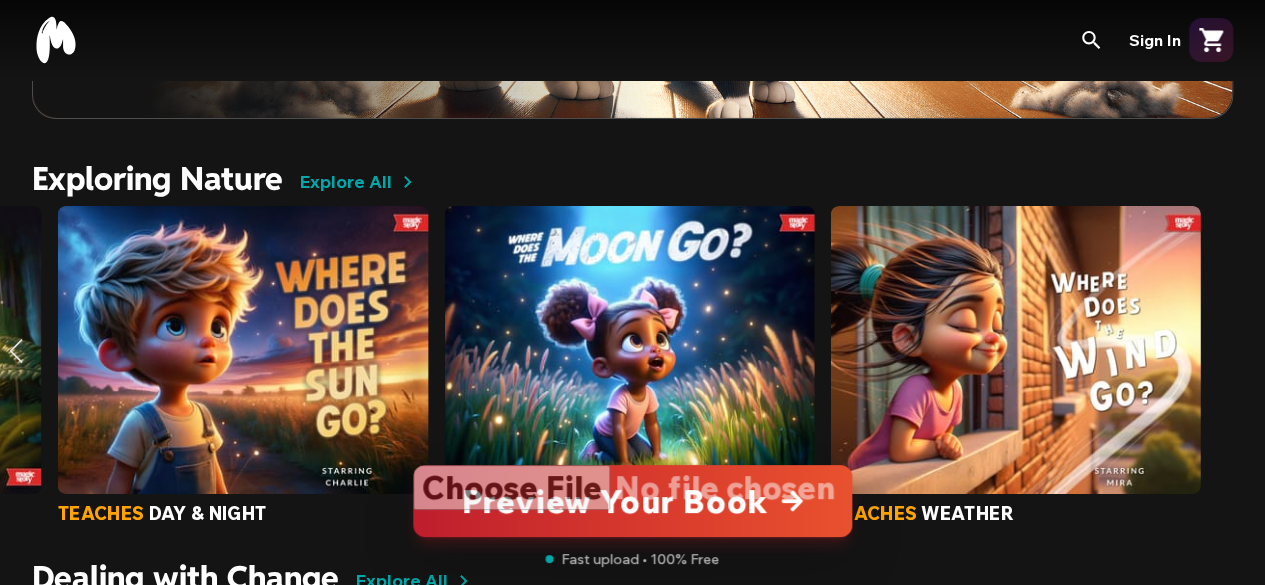 click on "teaches   water cycle teaches   day & night teaches   moon phases teaches   weather" at bounding box center (632, 362) 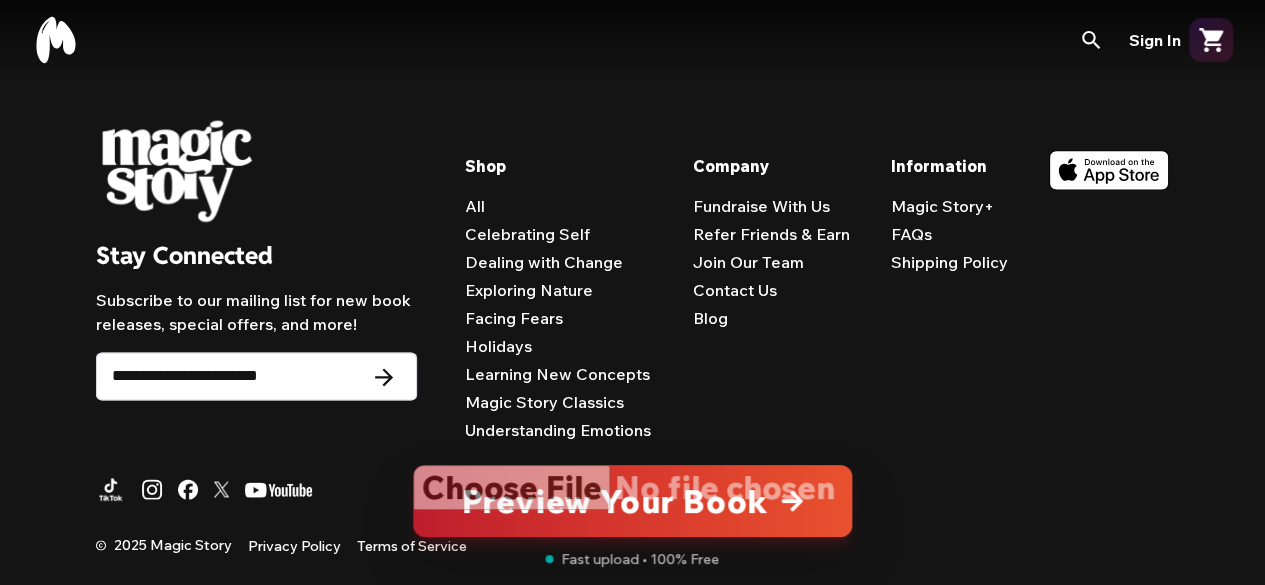 scroll, scrollTop: 4898, scrollLeft: 0, axis: vertical 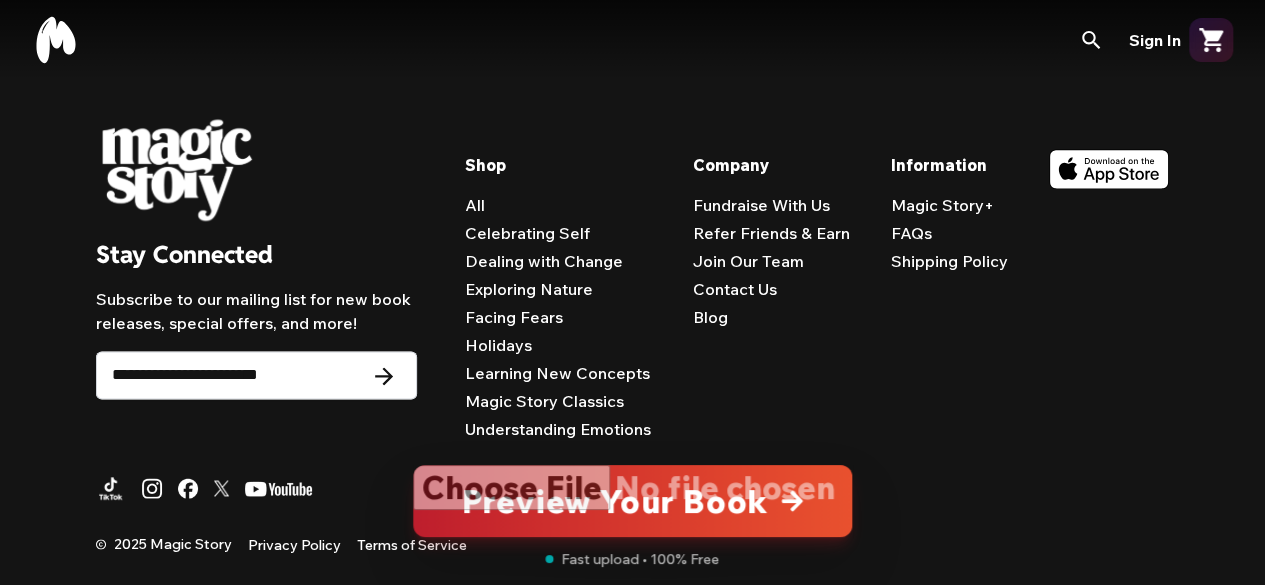 click on "Learning New Concepts" at bounding box center (557, 373) 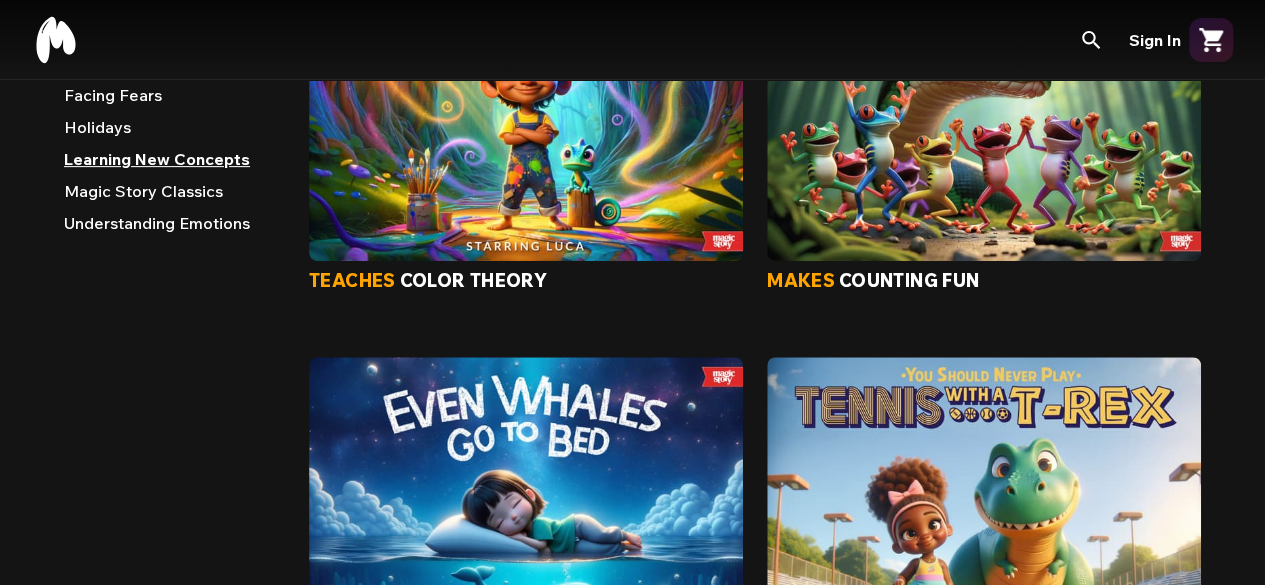 scroll, scrollTop: 0, scrollLeft: 0, axis: both 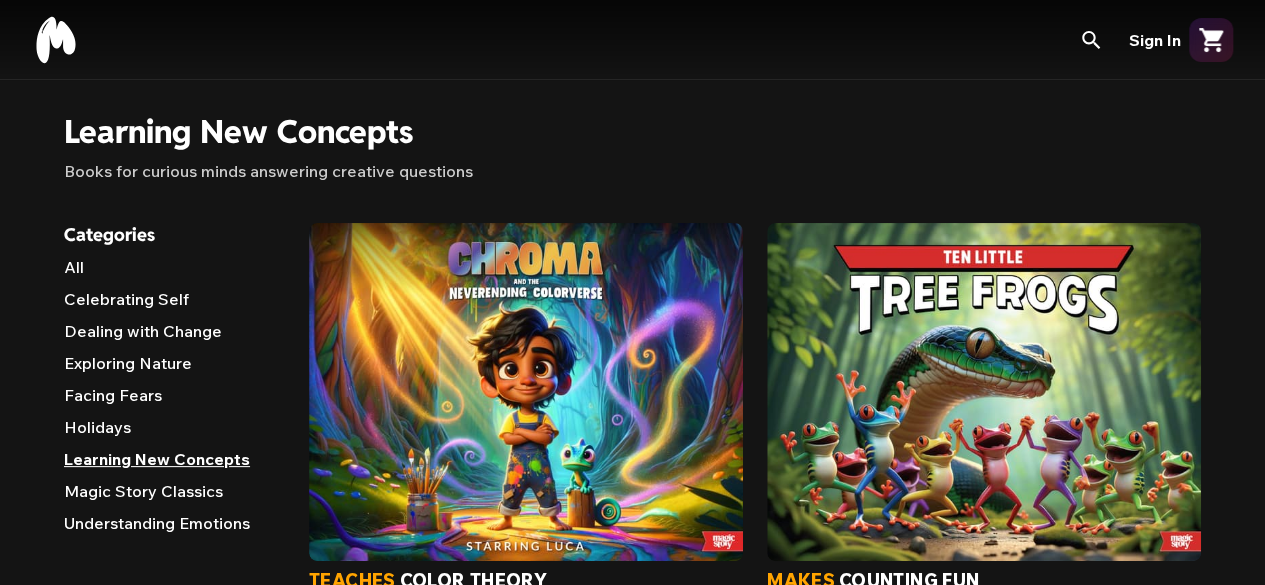 click on "Understanding Emotions" at bounding box center [170, 527] 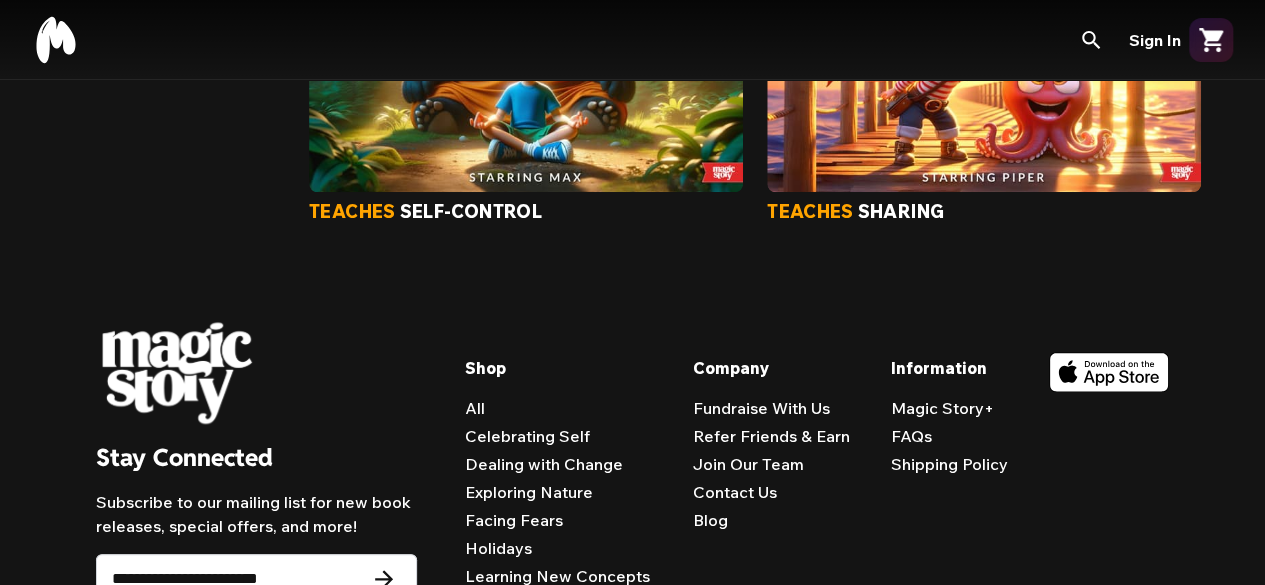 scroll, scrollTop: 803, scrollLeft: 0, axis: vertical 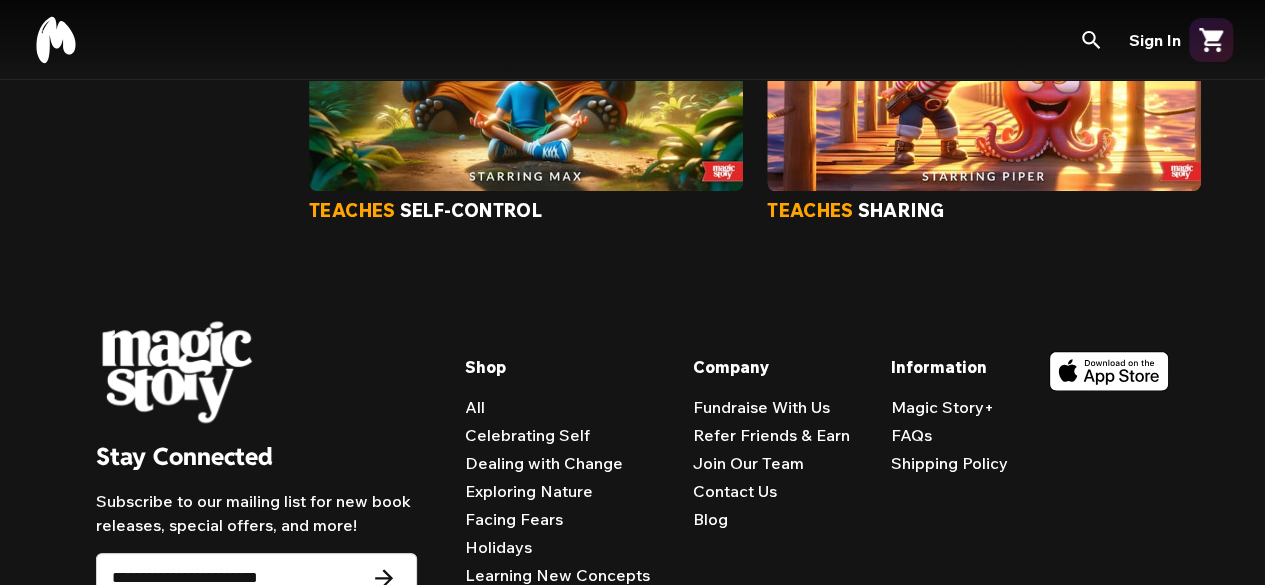 click on "FAQs" at bounding box center [911, 435] 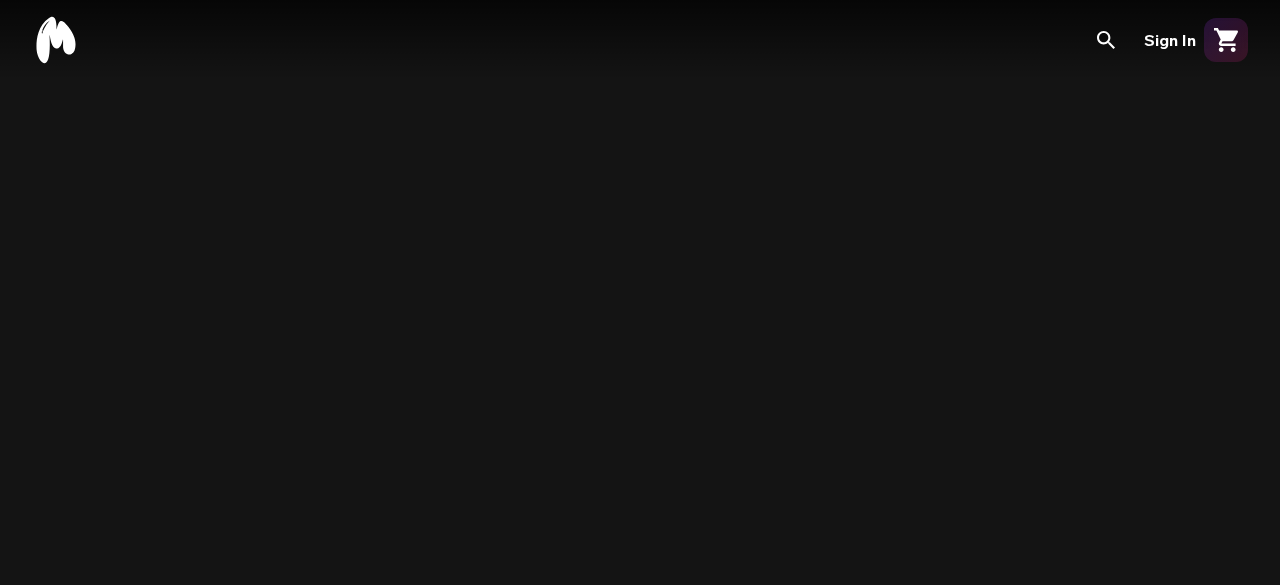 scroll, scrollTop: 0, scrollLeft: 0, axis: both 